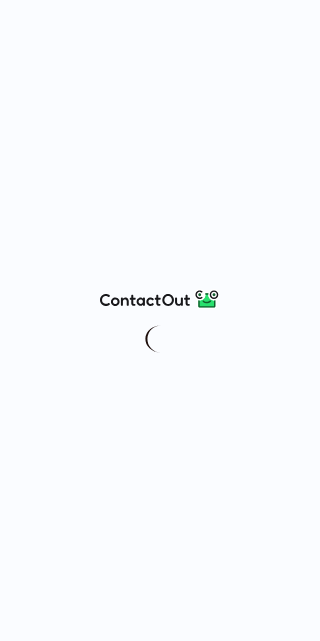 scroll, scrollTop: 0, scrollLeft: 0, axis: both 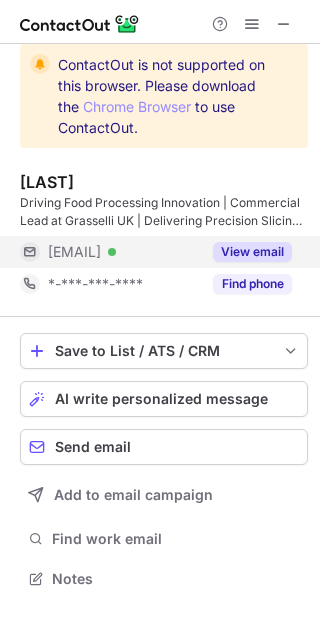 click on "View email" at bounding box center [252, 252] 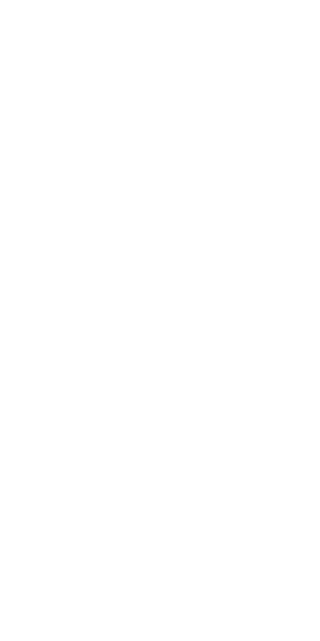 scroll, scrollTop: 0, scrollLeft: 0, axis: both 